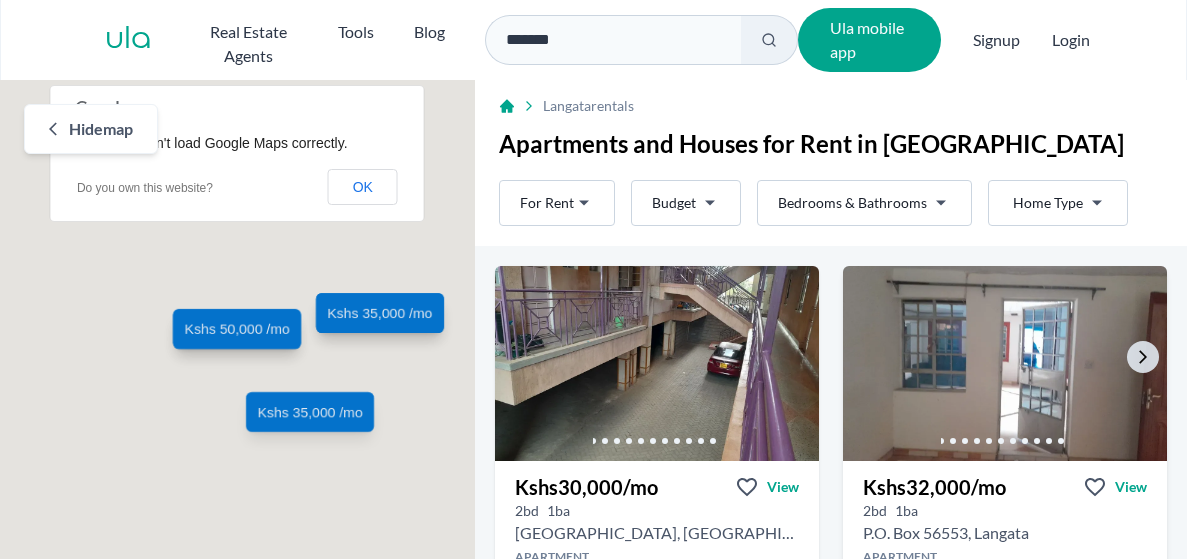scroll, scrollTop: 0, scrollLeft: 0, axis: both 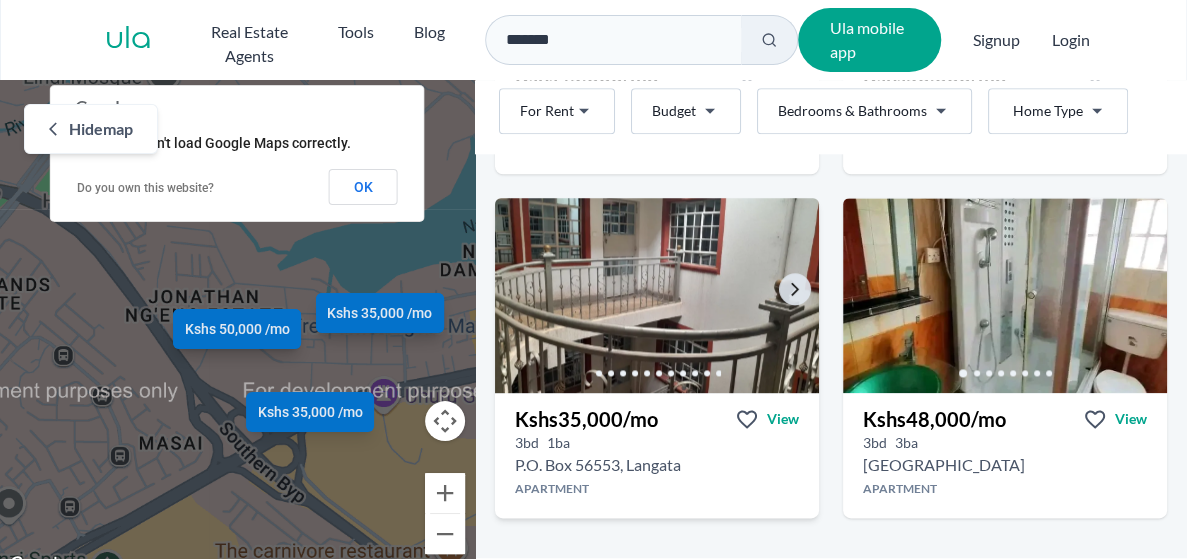 click at bounding box center (657, 295) 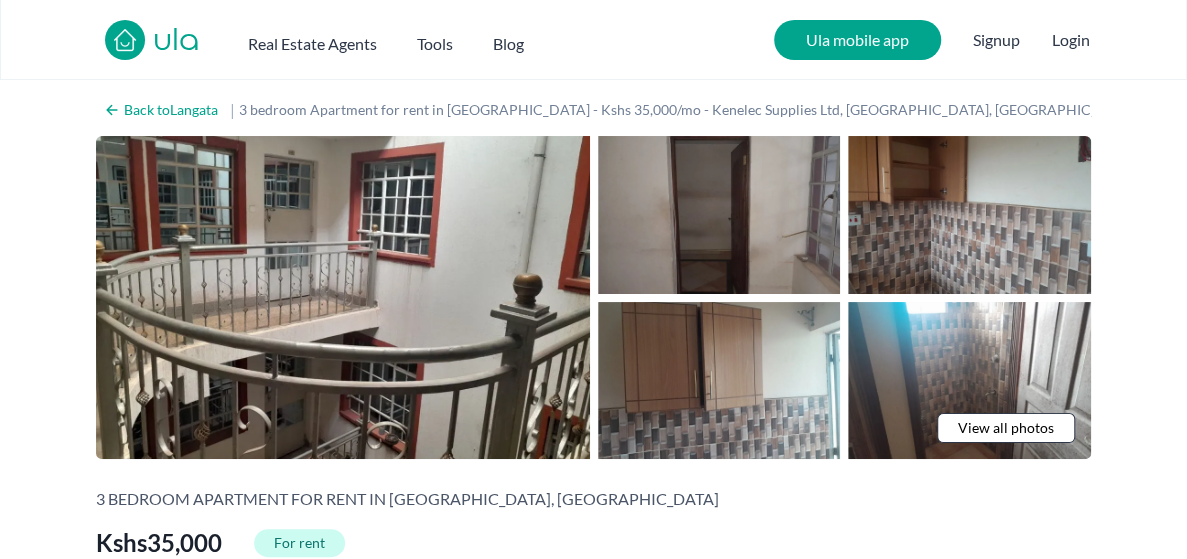 click on "View all photos" at bounding box center (1006, 428) 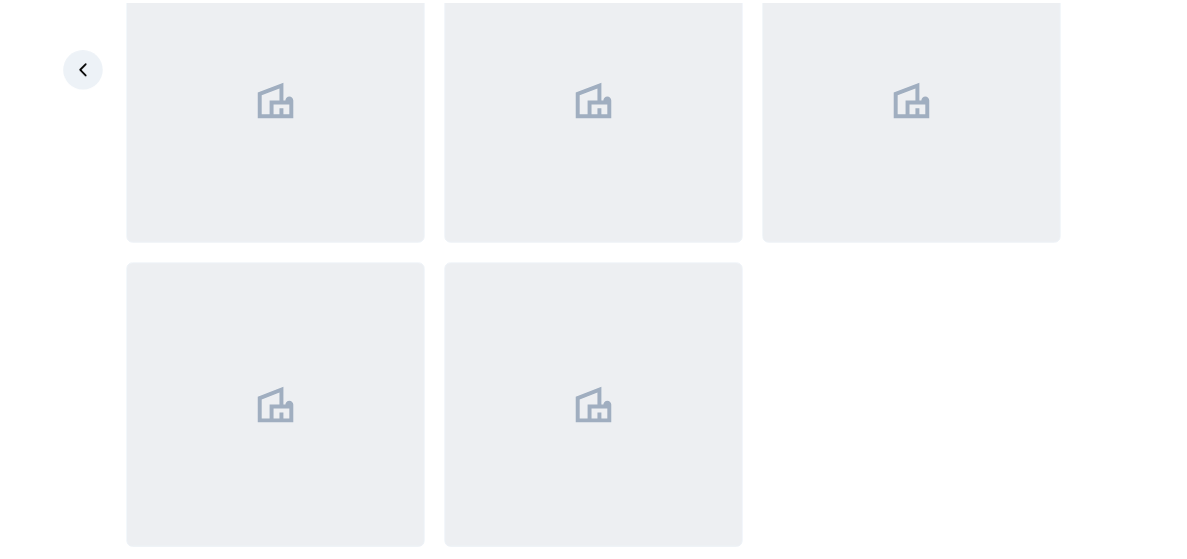 scroll, scrollTop: 1428, scrollLeft: 0, axis: vertical 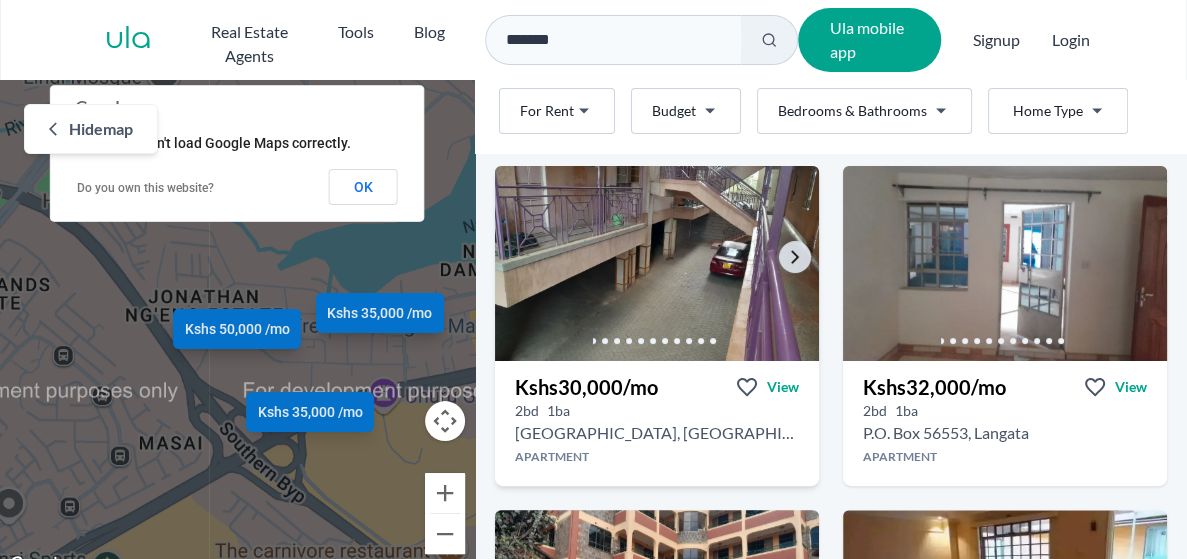 click at bounding box center [657, 263] 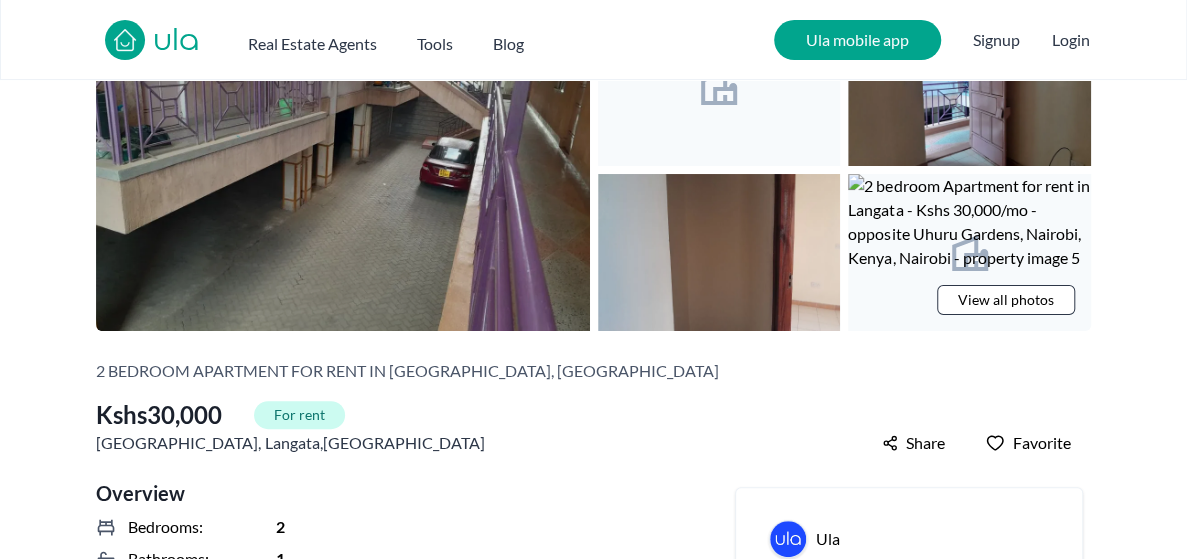 scroll, scrollTop: 0, scrollLeft: 0, axis: both 